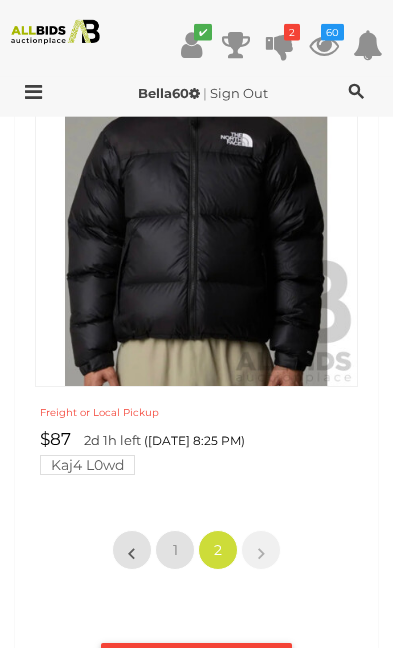 scroll, scrollTop: 4118, scrollLeft: 0, axis: vertical 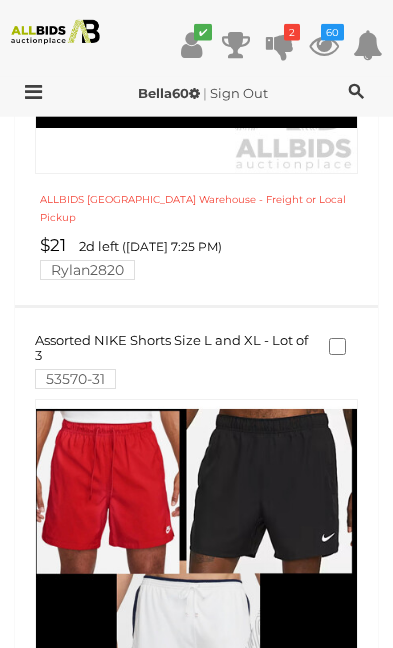 click on "60" at bounding box center (332, 32) 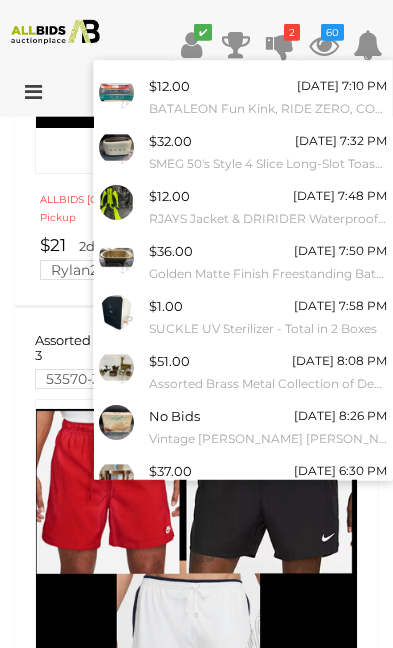 scroll, scrollTop: 152, scrollLeft: 0, axis: vertical 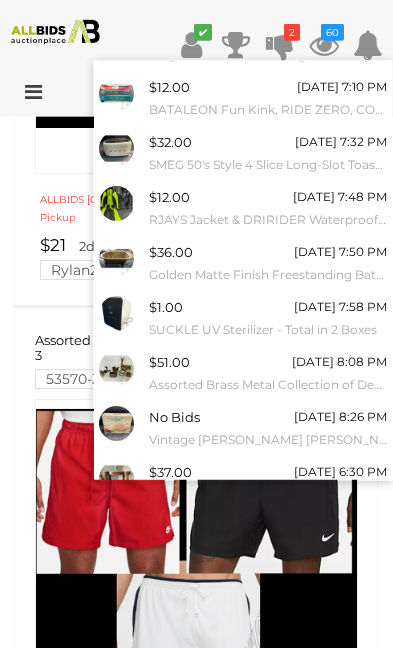click on "View All" at bounding box center (243, 528) 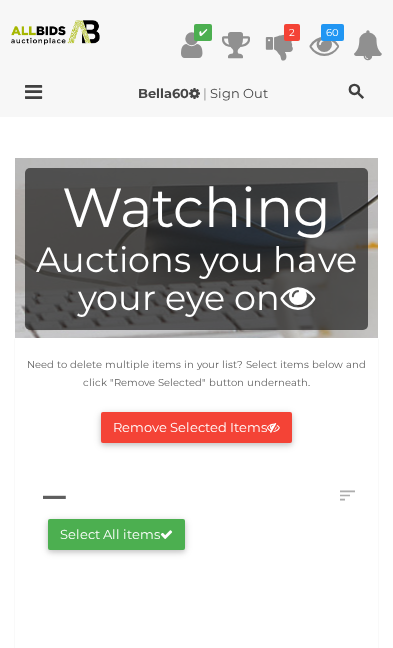 scroll, scrollTop: 0, scrollLeft: 0, axis: both 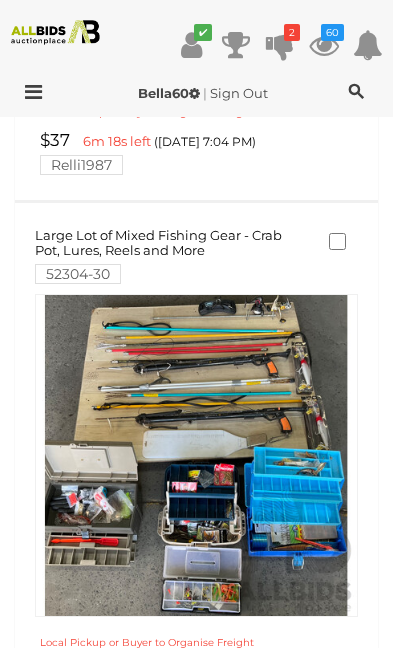 click at bounding box center [196, 455] 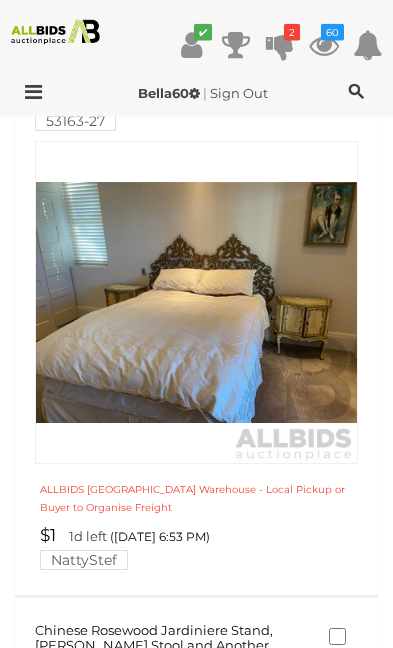 scroll, scrollTop: 9131, scrollLeft: 0, axis: vertical 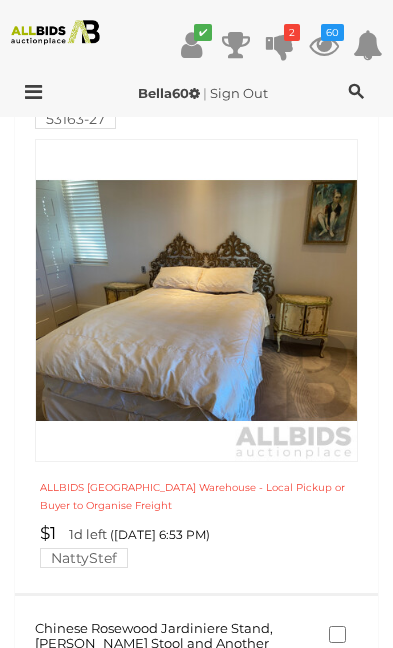 click at bounding box center (197, -1650) 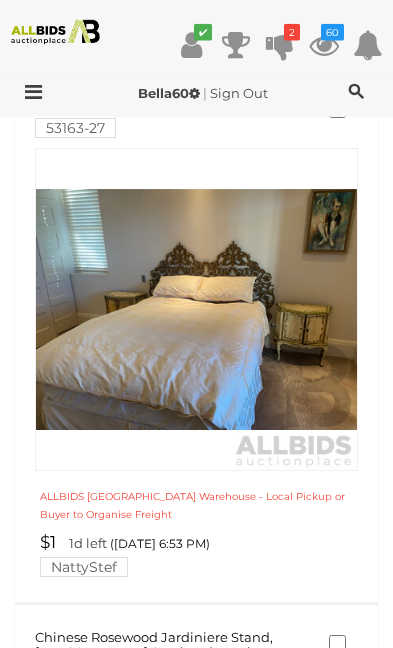 scroll, scrollTop: 9122, scrollLeft: 0, axis: vertical 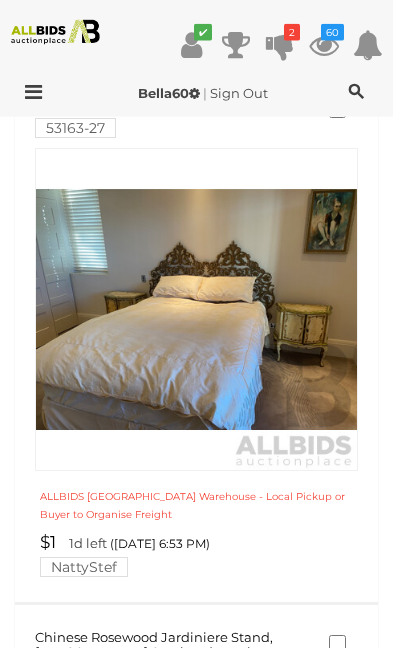 click on "$62
1d left
(Tomorrow 7:29 PM)
woodooboo" at bounding box center (199, 4444) 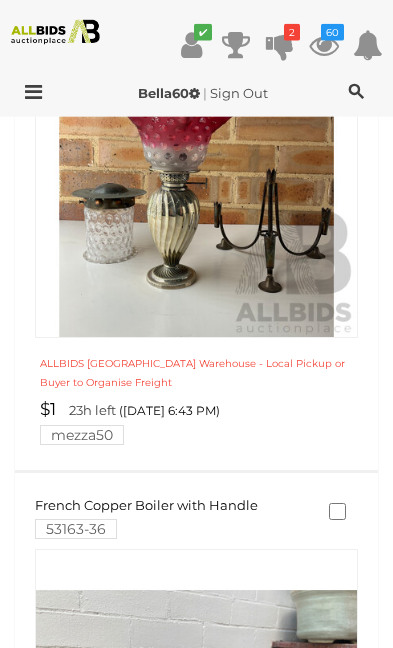 scroll, scrollTop: 7934, scrollLeft: 0, axis: vertical 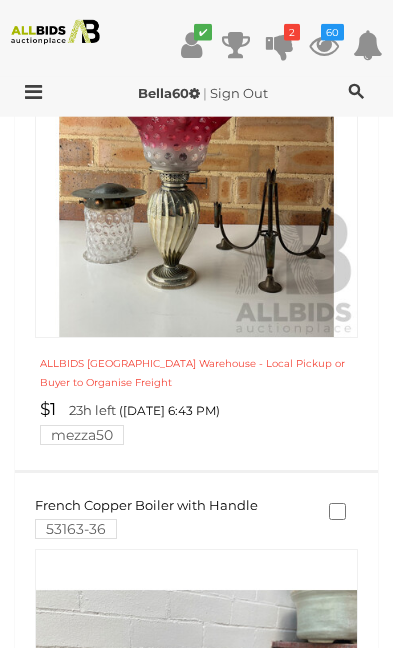 click at bounding box center (197, 5373) 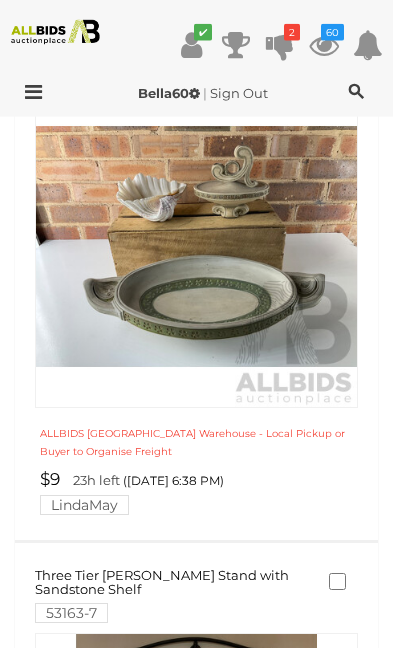 scroll, scrollTop: 7169, scrollLeft: 0, axis: vertical 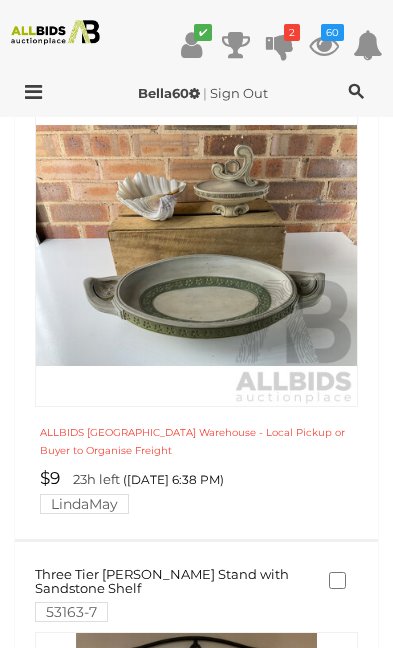 click at bounding box center [196, 5270] 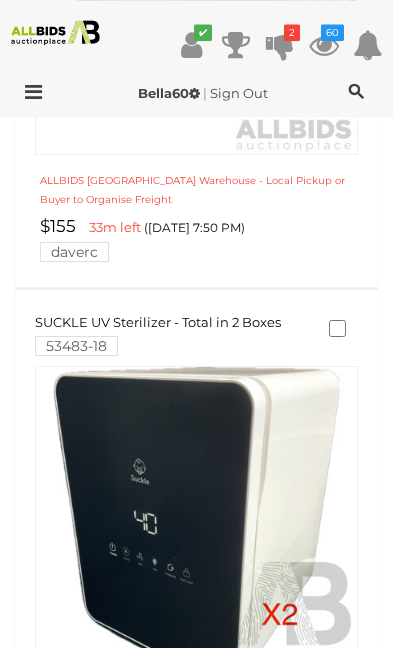 scroll, scrollTop: 3557, scrollLeft: 0, axis: vertical 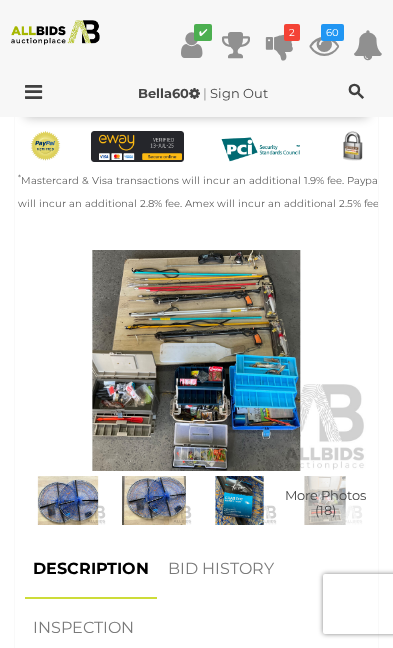 click at bounding box center (68, 500) 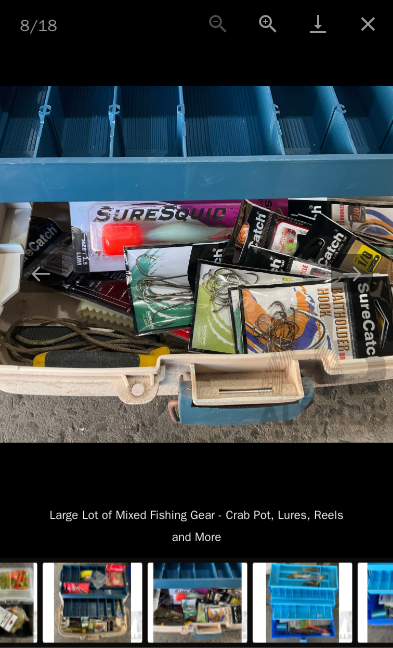 scroll, scrollTop: 744, scrollLeft: 0, axis: vertical 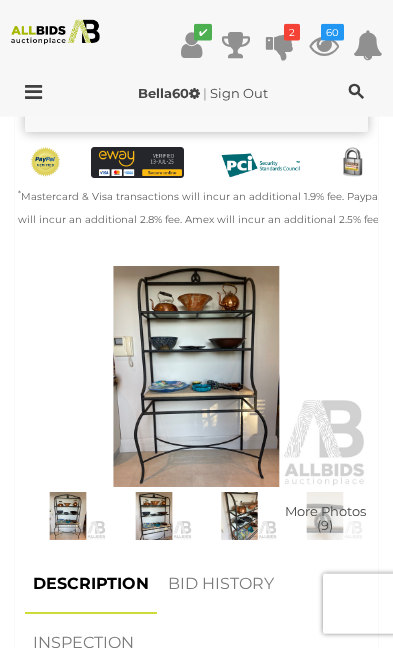 click at bounding box center (196, 376) 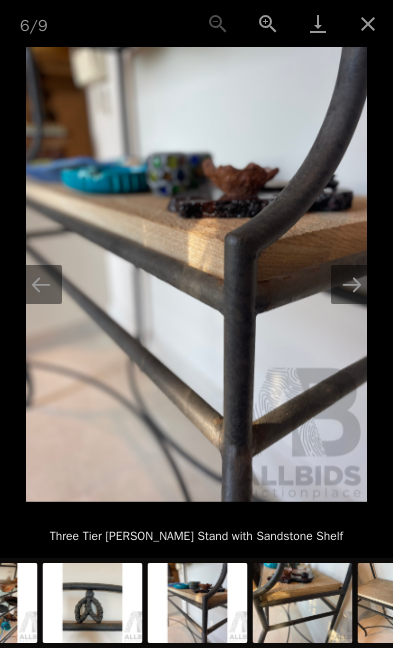 scroll, scrollTop: 744, scrollLeft: 0, axis: vertical 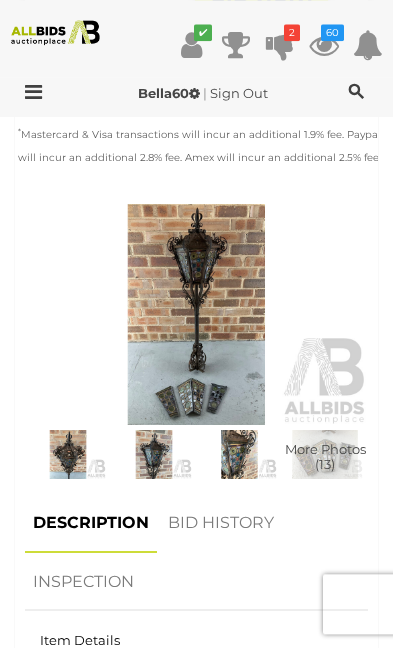 click on "BID HISTORY" at bounding box center (221, 523) 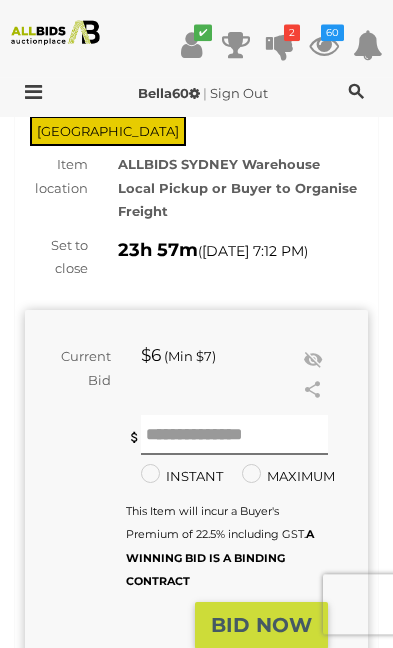 scroll, scrollTop: 153, scrollLeft: 0, axis: vertical 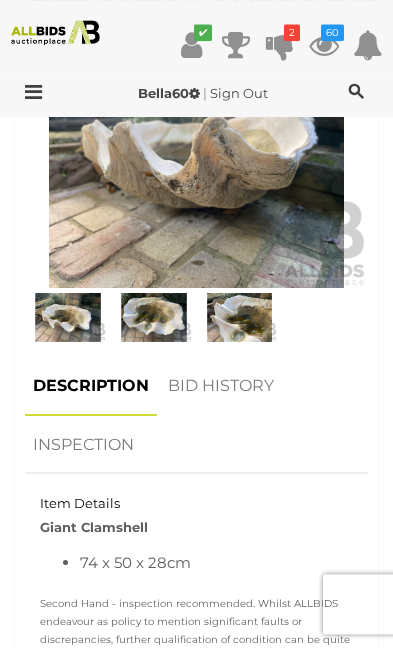 click on "BID HISTORY" at bounding box center [221, 386] 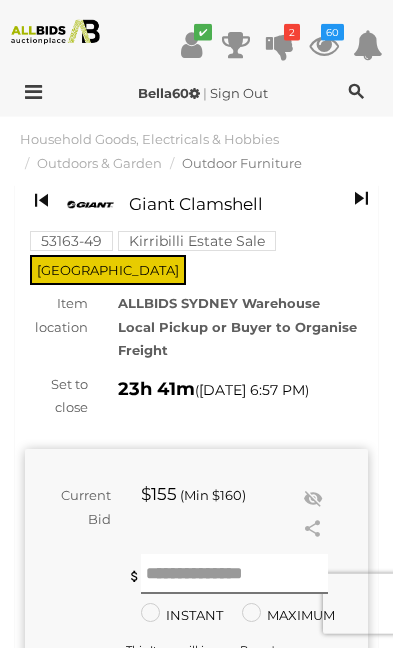 scroll, scrollTop: 0, scrollLeft: 0, axis: both 